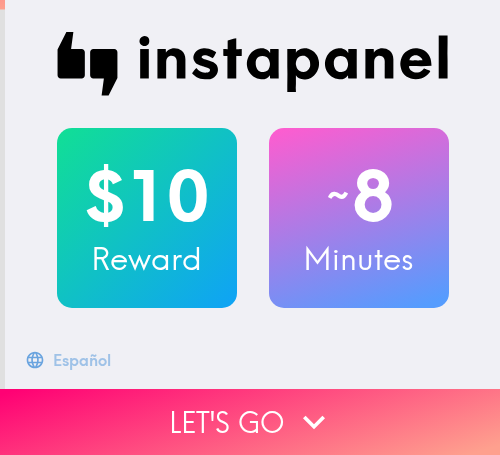 scroll, scrollTop: 0, scrollLeft: 0, axis: both 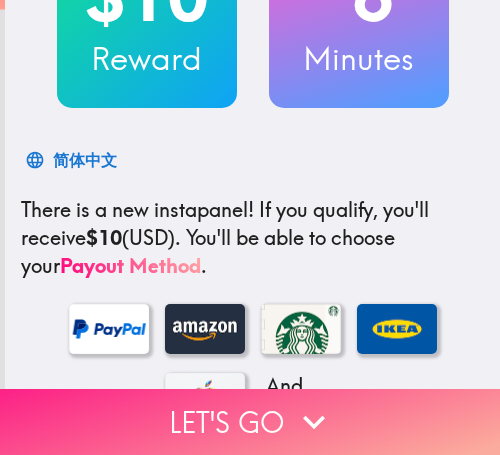 drag, startPoint x: 246, startPoint y: 392, endPoint x: 338, endPoint y: 392, distance: 92 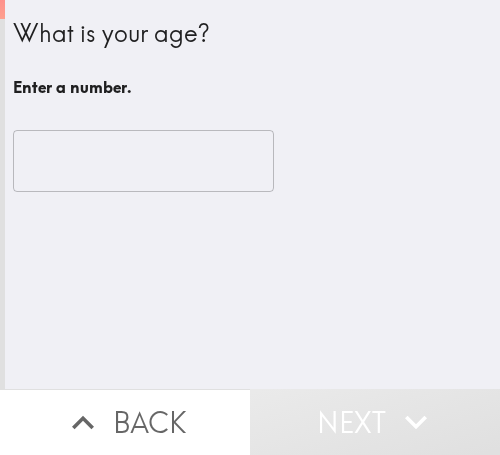 scroll, scrollTop: 0, scrollLeft: 0, axis: both 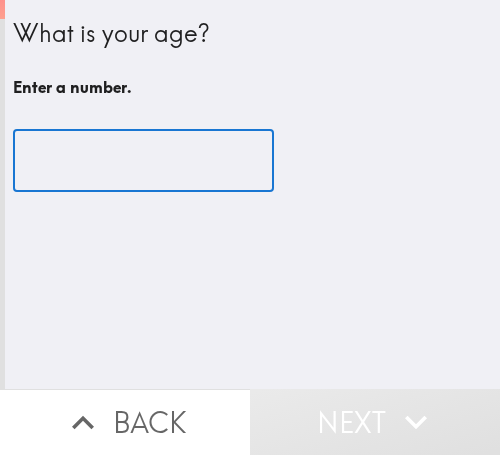 click at bounding box center (143, 161) 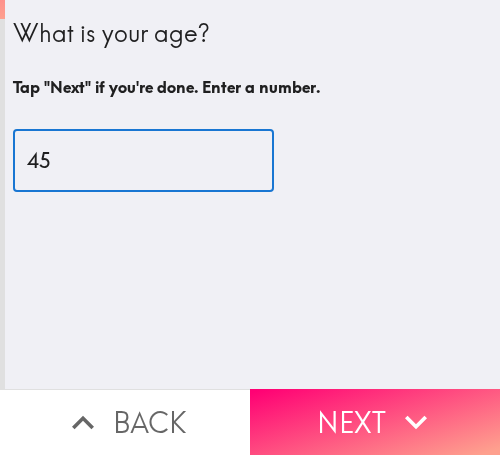type on "45" 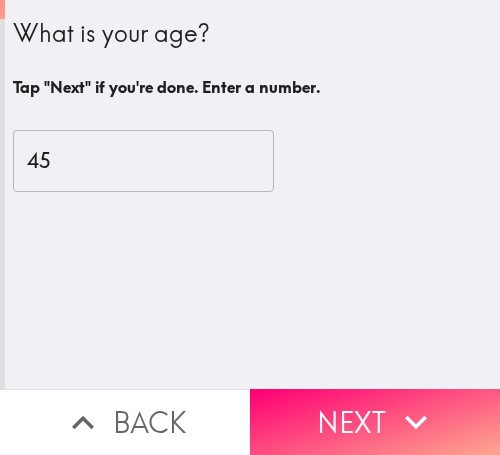drag, startPoint x: 402, startPoint y: 386, endPoint x: 446, endPoint y: 386, distance: 44 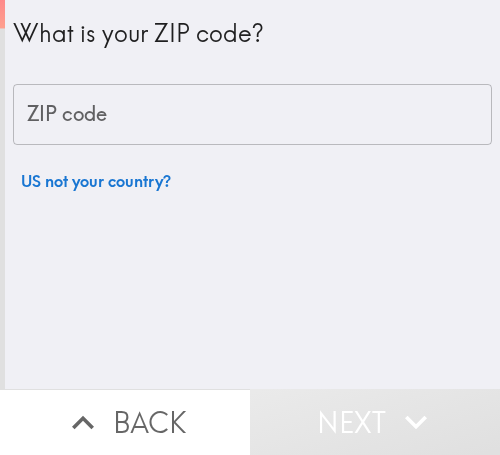 click on "ZIP code" at bounding box center (252, 115) 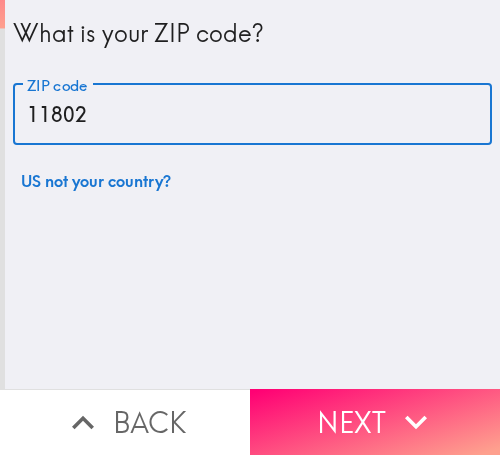 type on "11802" 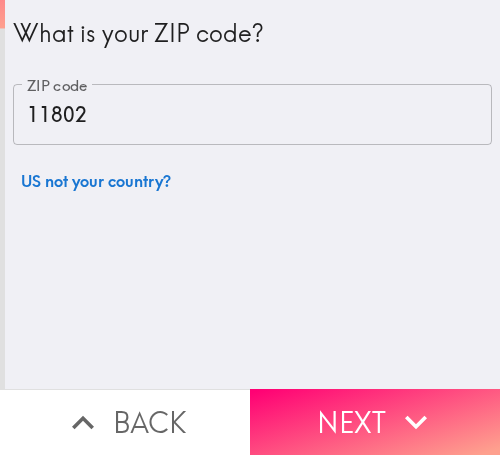drag, startPoint x: 365, startPoint y: 385, endPoint x: 392, endPoint y: 383, distance: 27.073973 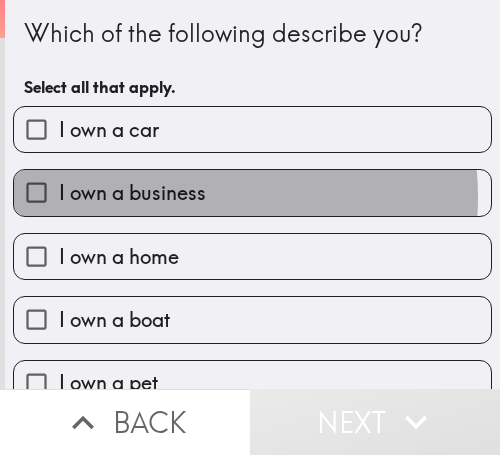 click on "I own a business" at bounding box center [132, 193] 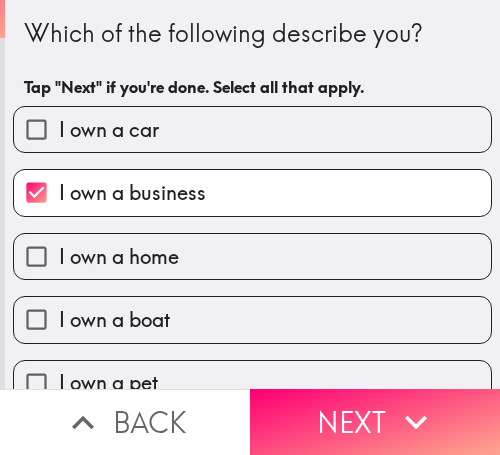 drag, startPoint x: 392, startPoint y: 389, endPoint x: 432, endPoint y: 388, distance: 40.012497 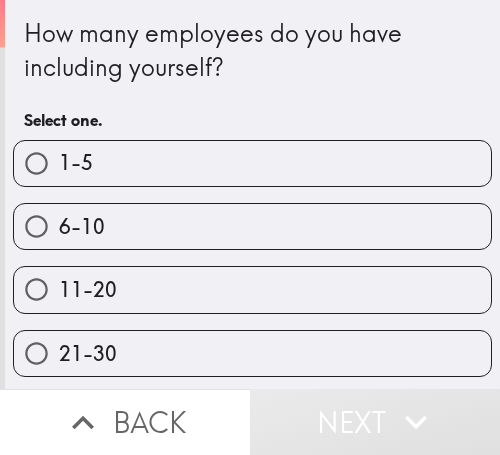 drag, startPoint x: 118, startPoint y: 155, endPoint x: 377, endPoint y: 162, distance: 259.09457 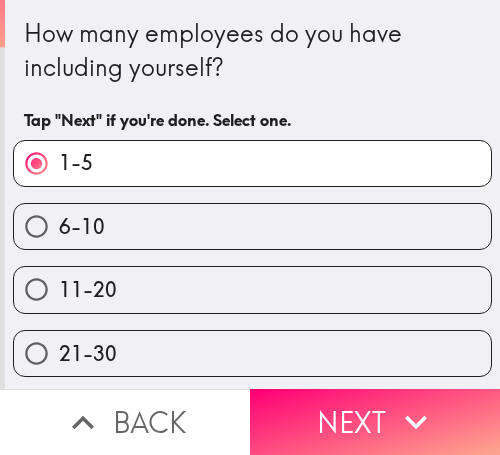 drag, startPoint x: 398, startPoint y: 381, endPoint x: 439, endPoint y: 377, distance: 41.19466 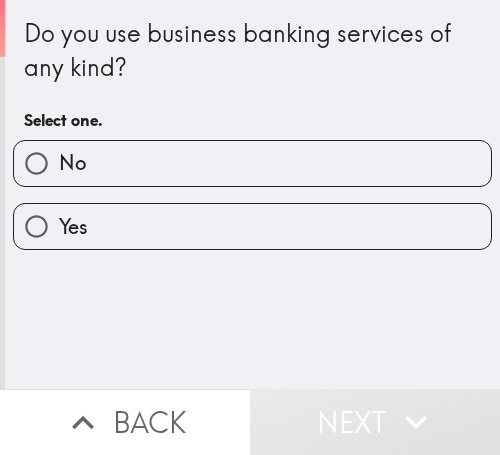 drag, startPoint x: 99, startPoint y: 226, endPoint x: 113, endPoint y: 224, distance: 14.142136 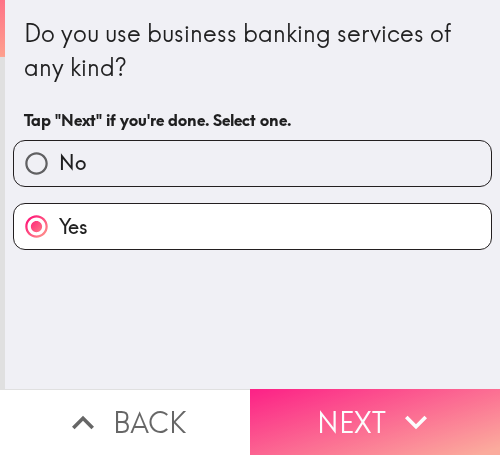 click on "Next" at bounding box center (375, 422) 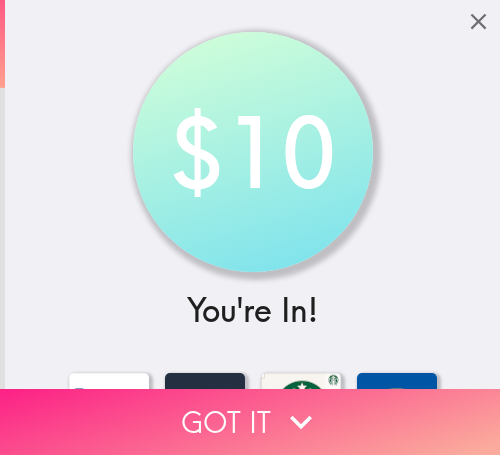 drag, startPoint x: 297, startPoint y: 396, endPoint x: 416, endPoint y: 396, distance: 119 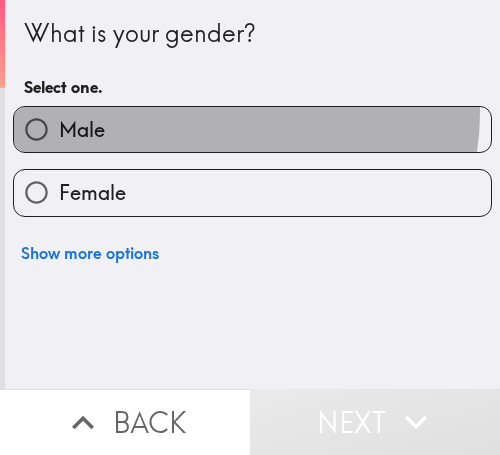click on "Male" at bounding box center (252, 129) 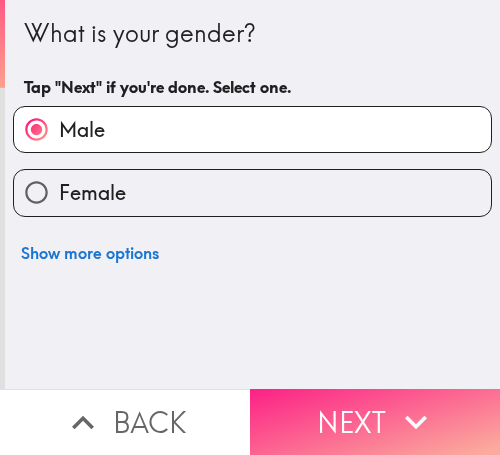 drag, startPoint x: 374, startPoint y: 406, endPoint x: 384, endPoint y: 400, distance: 11.661903 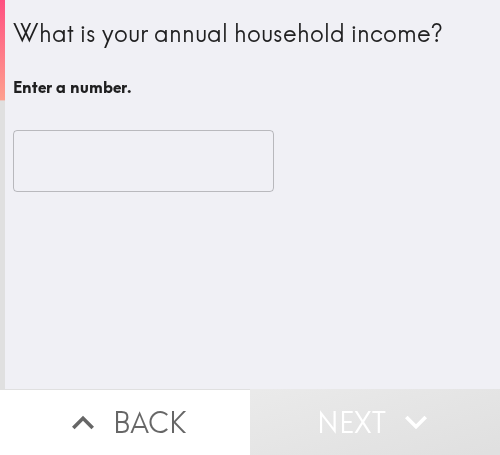 click at bounding box center (143, 161) 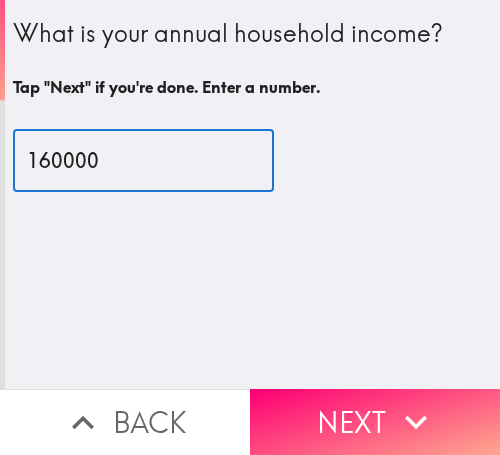 type on "160000" 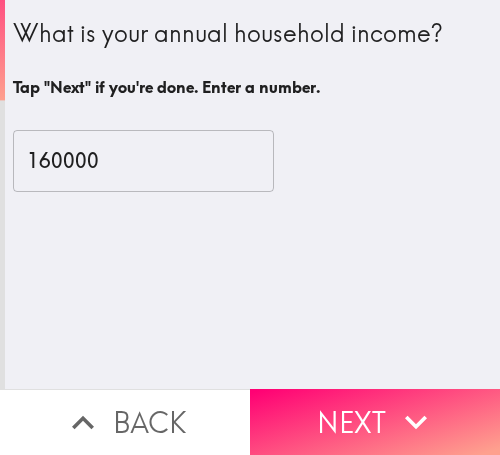 drag, startPoint x: 406, startPoint y: 381, endPoint x: 497, endPoint y: 381, distance: 91 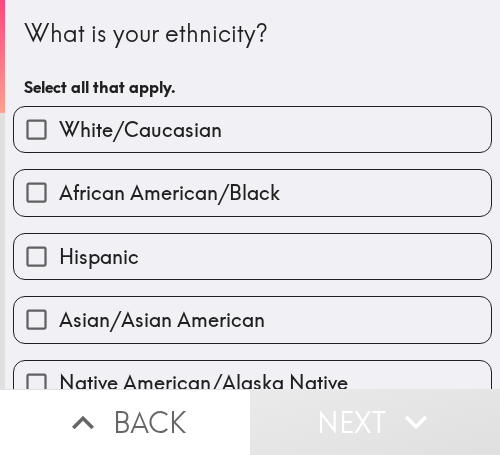 click on "White/Caucasian" at bounding box center (140, 130) 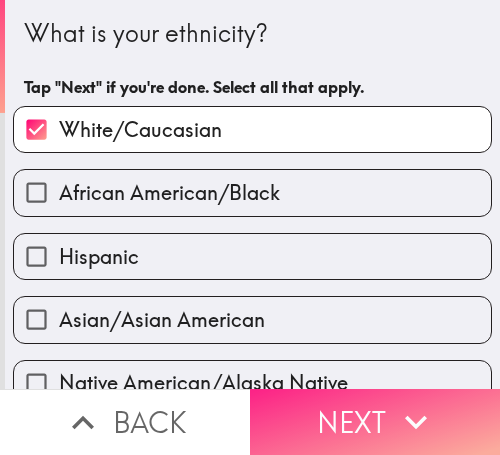 drag, startPoint x: 369, startPoint y: 390, endPoint x: 412, endPoint y: 391, distance: 43.011627 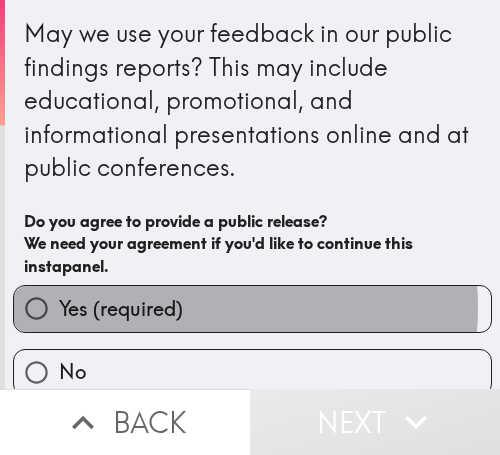 click on "Yes (required)" at bounding box center (121, 309) 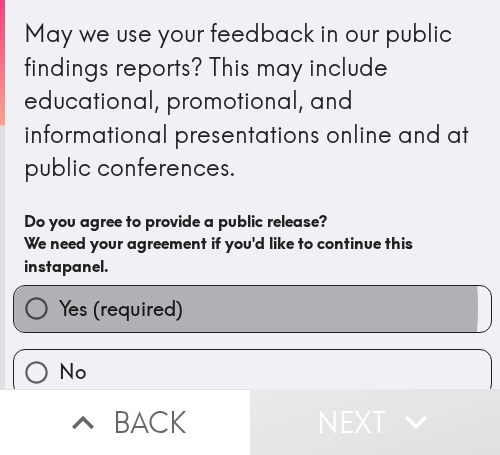 radio on "true" 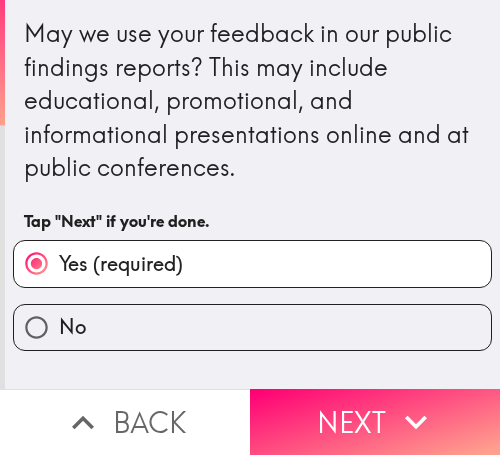 drag, startPoint x: 380, startPoint y: 391, endPoint x: 487, endPoint y: 391, distance: 107 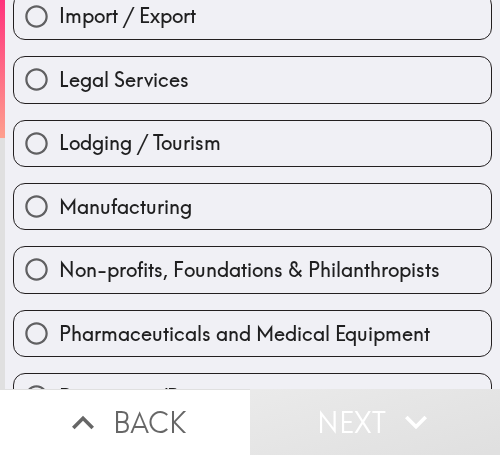 scroll, scrollTop: 700, scrollLeft: 0, axis: vertical 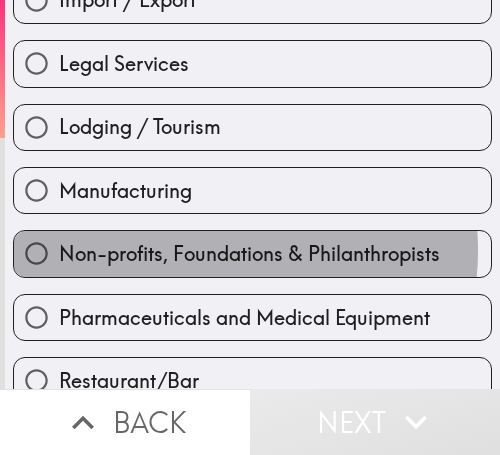 click on "Non-profits, Foundations & Philanthropists" at bounding box center (249, 254) 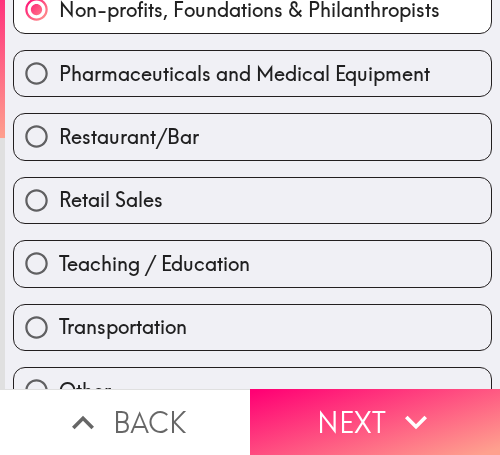 scroll, scrollTop: 984, scrollLeft: 0, axis: vertical 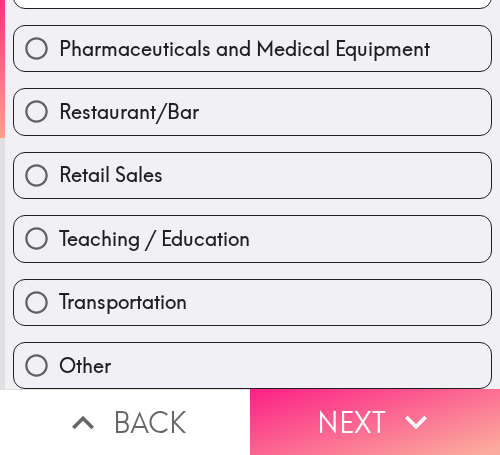 click on "Next" at bounding box center [375, 422] 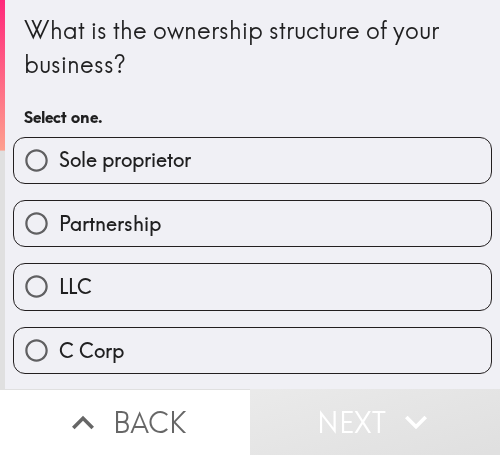 scroll, scrollTop: 0, scrollLeft: 0, axis: both 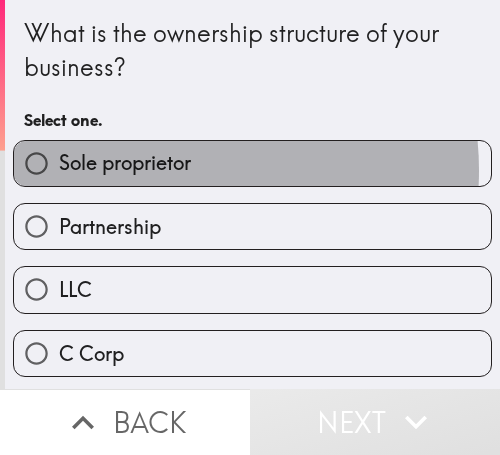 click on "Sole proprietor" at bounding box center [125, 163] 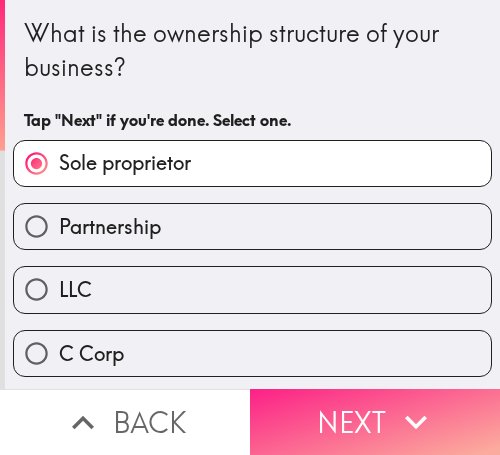 click on "Next" at bounding box center (375, 422) 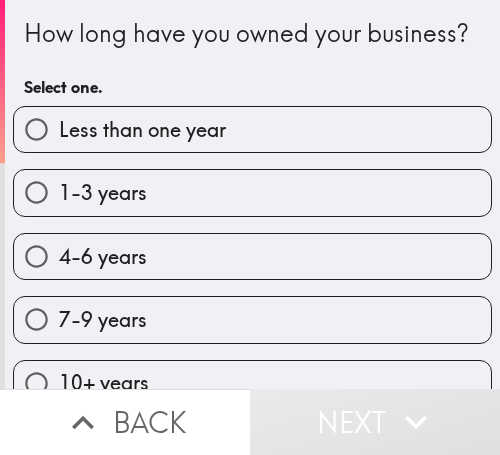 scroll, scrollTop: 67, scrollLeft: 0, axis: vertical 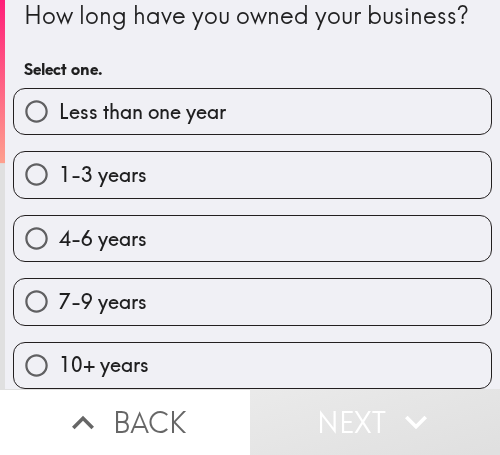 drag, startPoint x: 186, startPoint y: 219, endPoint x: 289, endPoint y: 219, distance: 103 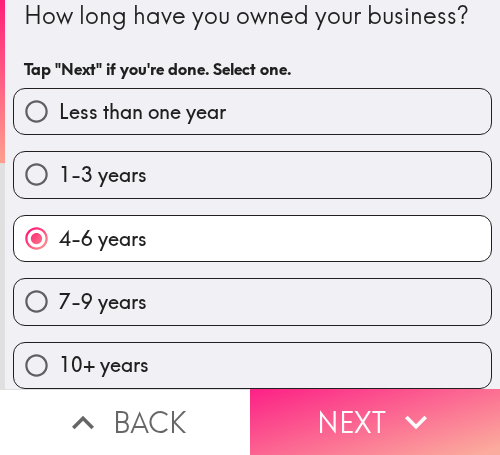 drag, startPoint x: 357, startPoint y: 396, endPoint x: 477, endPoint y: 394, distance: 120.01666 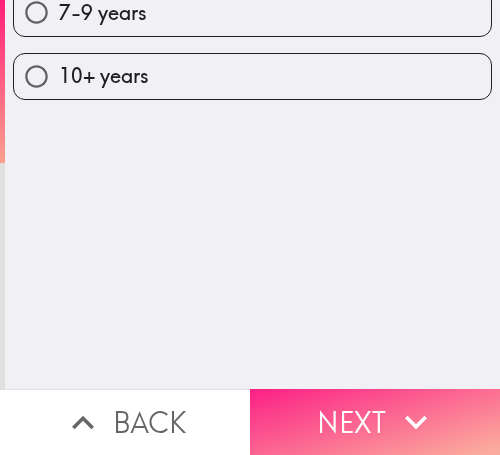 scroll, scrollTop: 0, scrollLeft: 0, axis: both 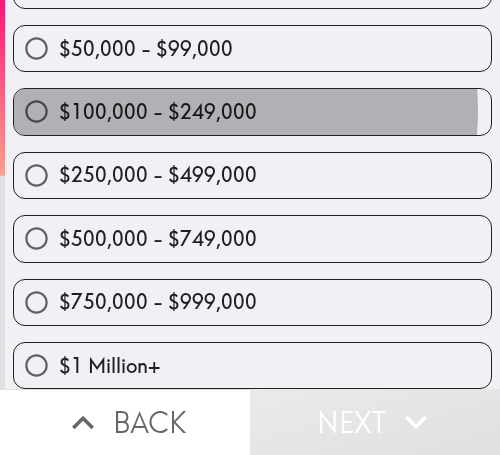 click on "$100,000 - $249,000" at bounding box center [158, 112] 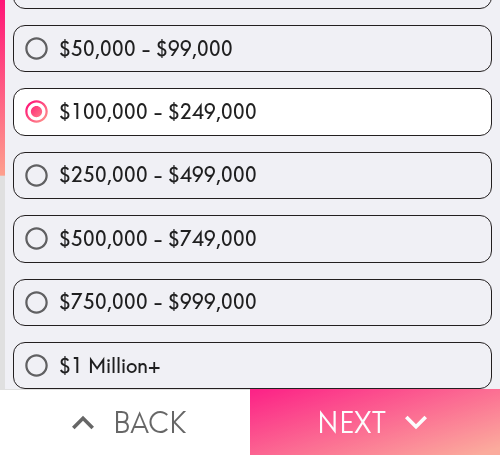click on "Next" at bounding box center (375, 422) 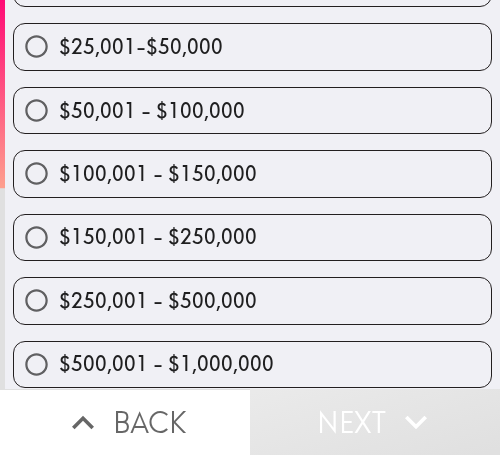 scroll, scrollTop: 417, scrollLeft: 0, axis: vertical 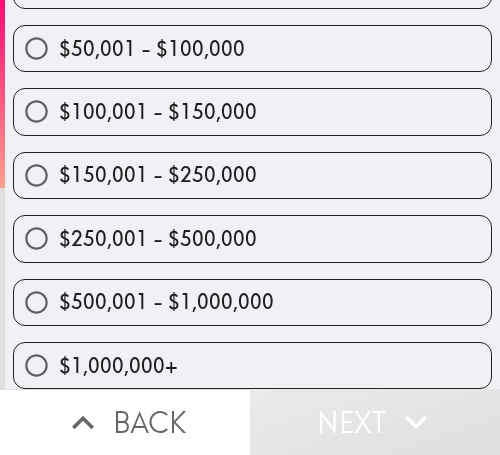 click on "$150,001 - $250,000" at bounding box center (158, 175) 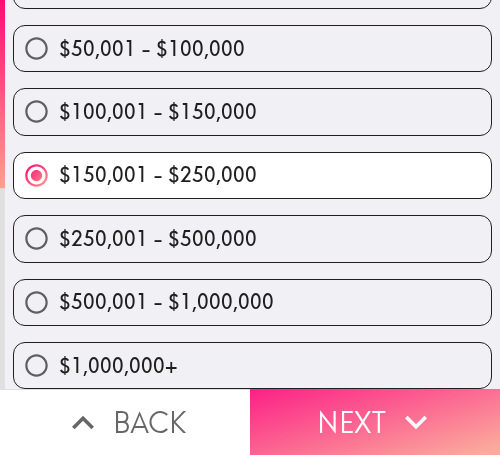 click on "Next" at bounding box center [375, 422] 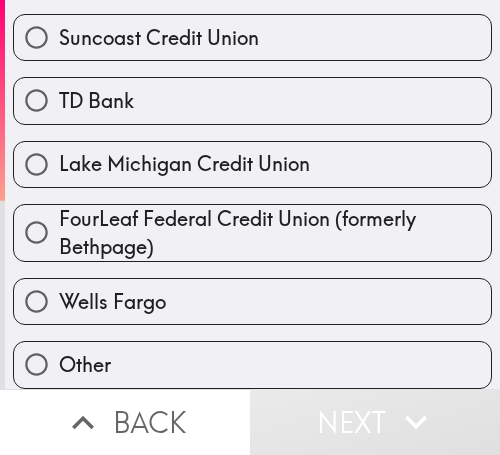 scroll, scrollTop: 775, scrollLeft: 0, axis: vertical 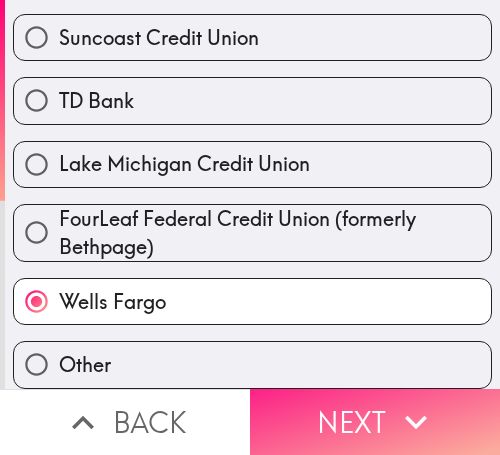 click on "Next" at bounding box center [375, 422] 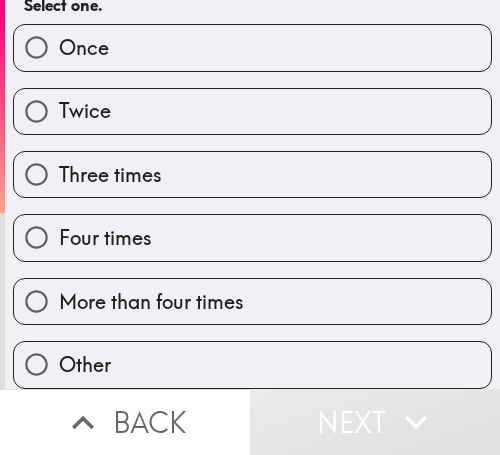 scroll, scrollTop: 164, scrollLeft: 0, axis: vertical 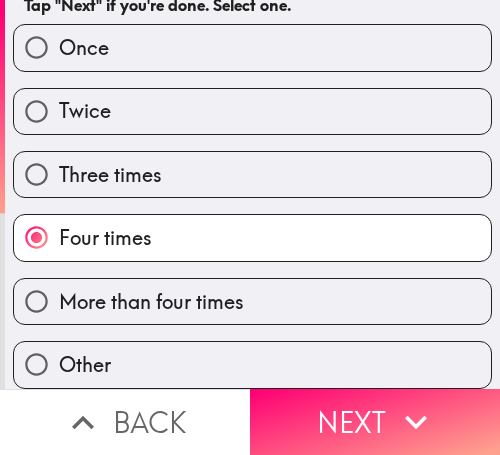 drag, startPoint x: 409, startPoint y: 382, endPoint x: 493, endPoint y: 382, distance: 84 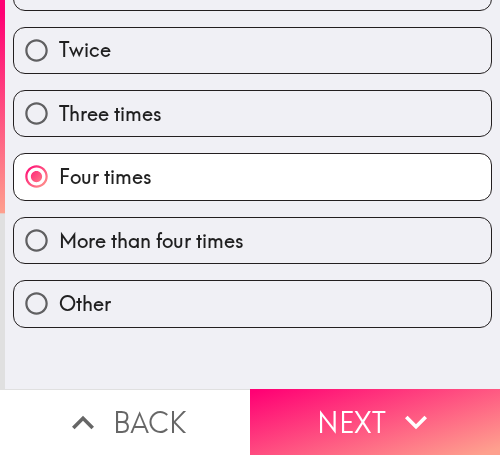 scroll, scrollTop: 0, scrollLeft: 0, axis: both 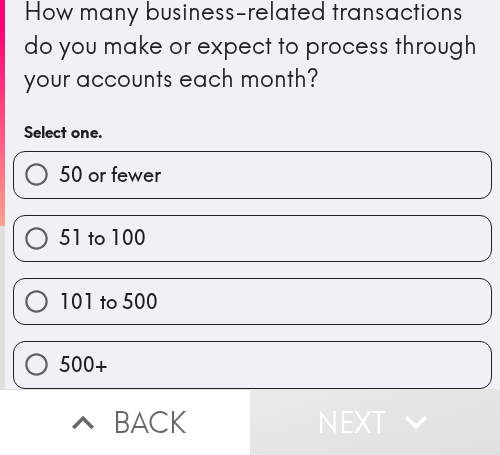 drag, startPoint x: 156, startPoint y: 279, endPoint x: 266, endPoint y: 292, distance: 110.76552 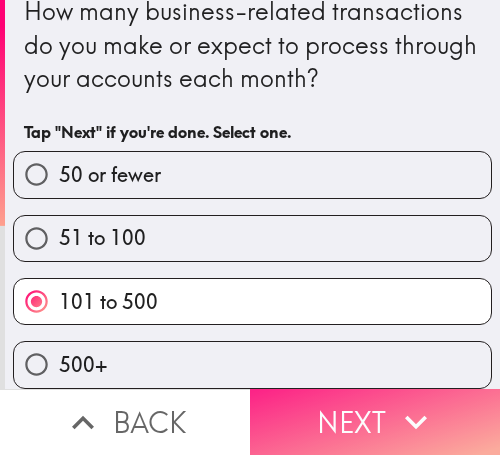 drag, startPoint x: 419, startPoint y: 387, endPoint x: 471, endPoint y: 390, distance: 52.086468 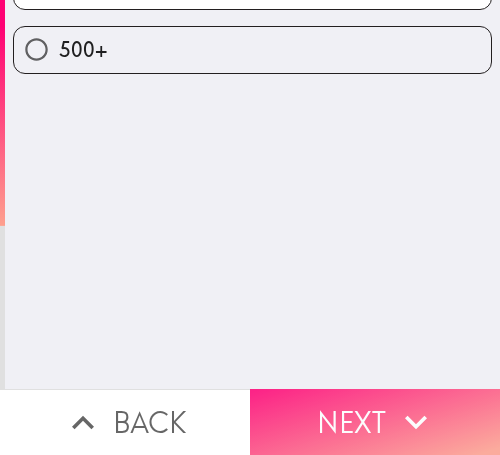 scroll, scrollTop: 0, scrollLeft: 0, axis: both 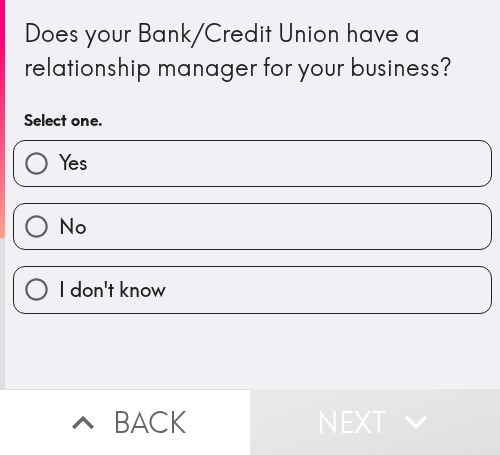 drag, startPoint x: 209, startPoint y: 159, endPoint x: 393, endPoint y: 166, distance: 184.1331 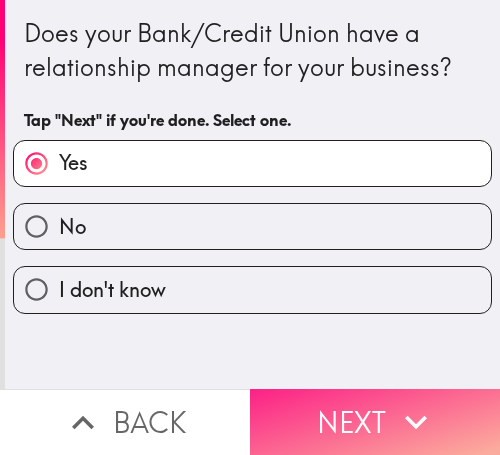 click on "Next" at bounding box center [375, 422] 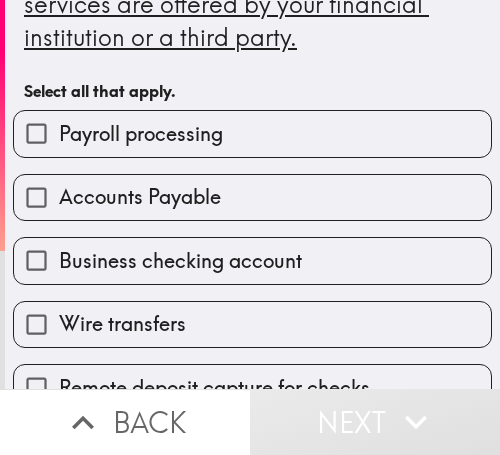 scroll, scrollTop: 200, scrollLeft: 0, axis: vertical 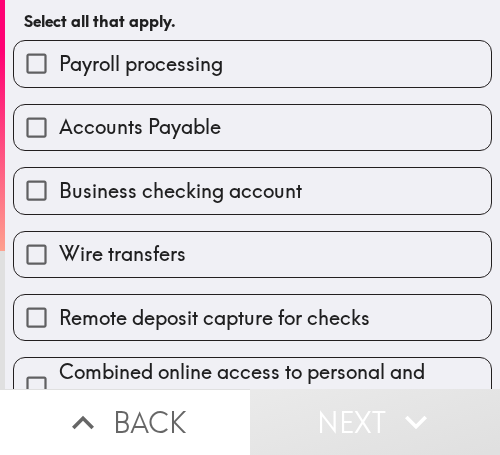 drag, startPoint x: 149, startPoint y: 68, endPoint x: 158, endPoint y: 168, distance: 100.40418 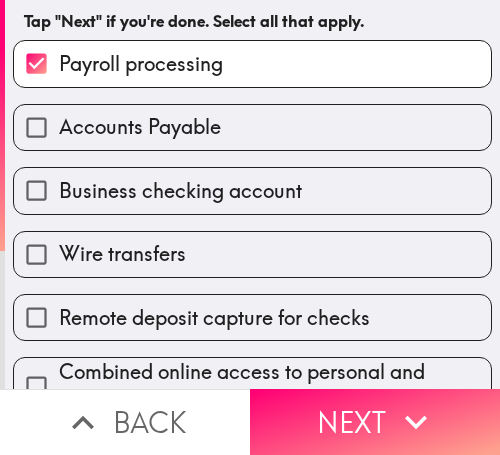 click on "Business checking account" at bounding box center (252, 190) 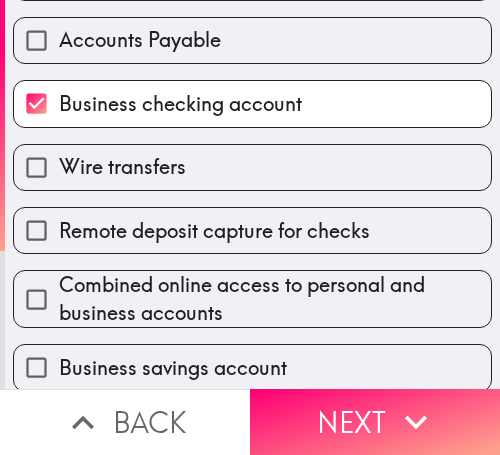 scroll, scrollTop: 600, scrollLeft: 0, axis: vertical 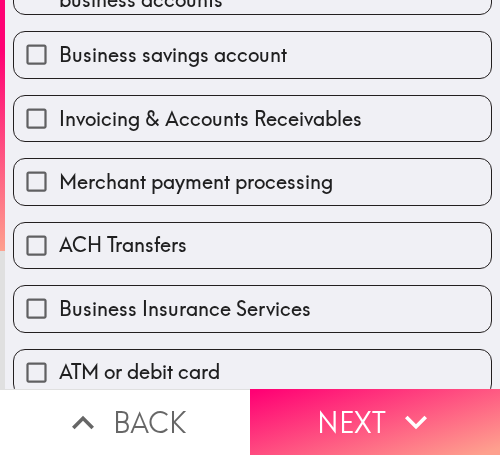 click on "Merchant payment processing" at bounding box center (244, 173) 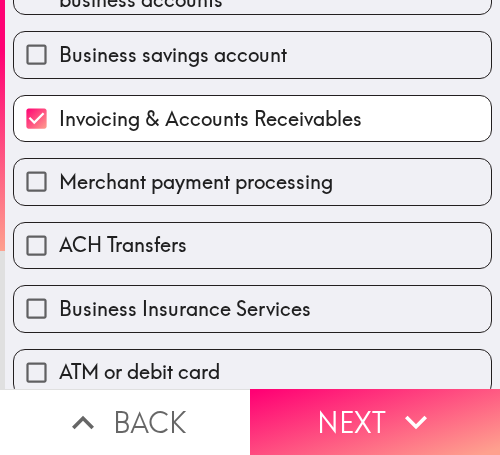 click on "ACH Transfers" at bounding box center [244, 237] 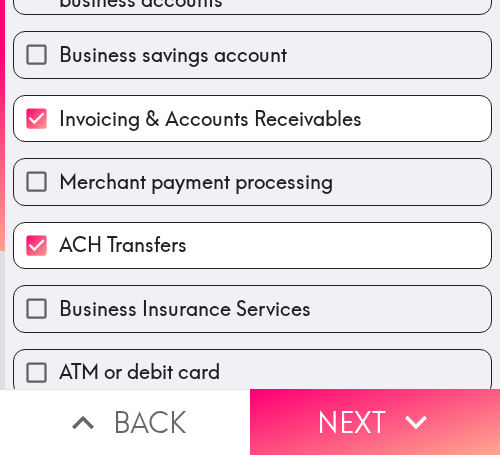 click on "Merchant payment processing" at bounding box center (196, 182) 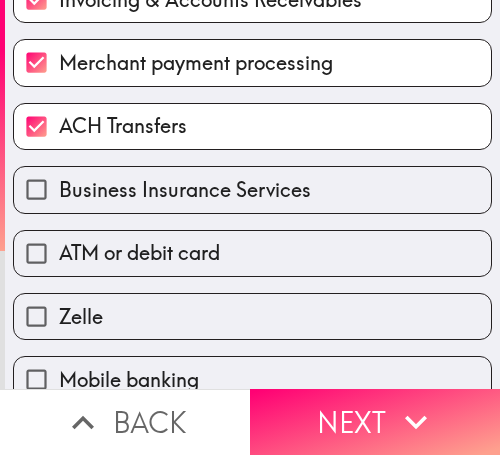 scroll, scrollTop: 876, scrollLeft: 0, axis: vertical 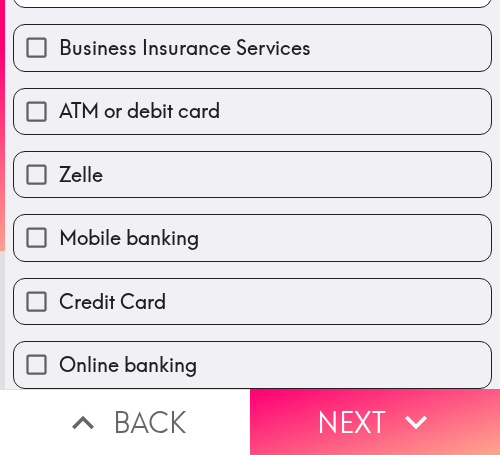 click on "Zelle" at bounding box center [252, 174] 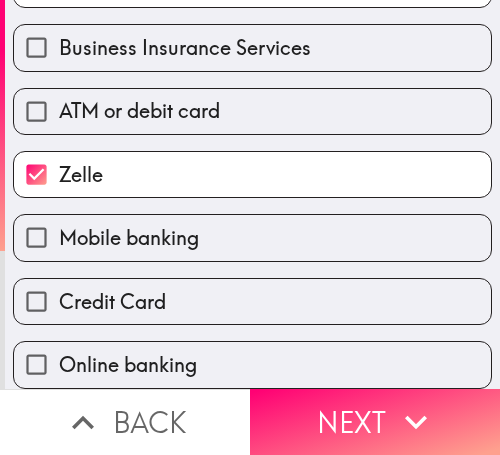 drag, startPoint x: 373, startPoint y: 392, endPoint x: 495, endPoint y: 376, distance: 123.04471 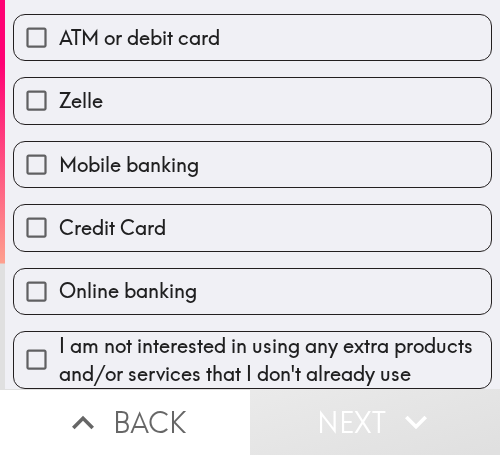 scroll, scrollTop: 944, scrollLeft: 0, axis: vertical 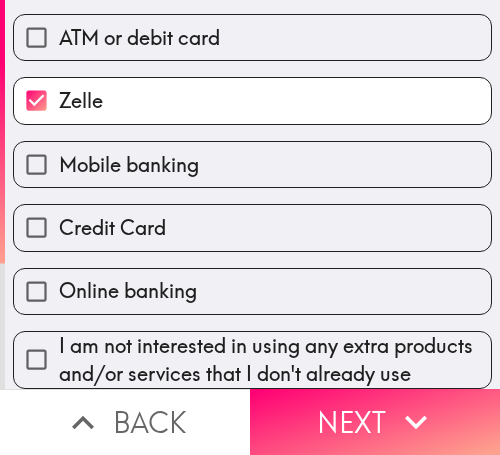 click on "Mobile banking" at bounding box center [129, 165] 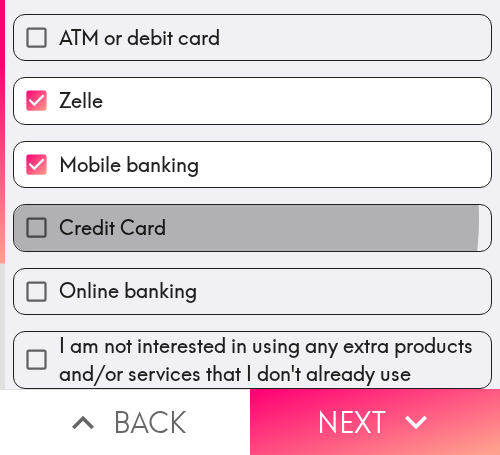 click on "Credit Card" at bounding box center [252, 227] 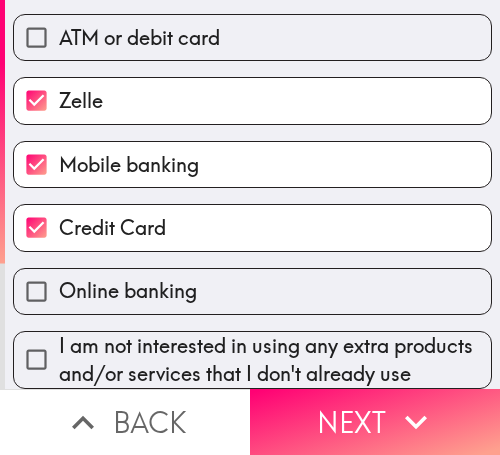 click on "I am not interested in using any extra products and/or services that I don't already use" at bounding box center (244, 352) 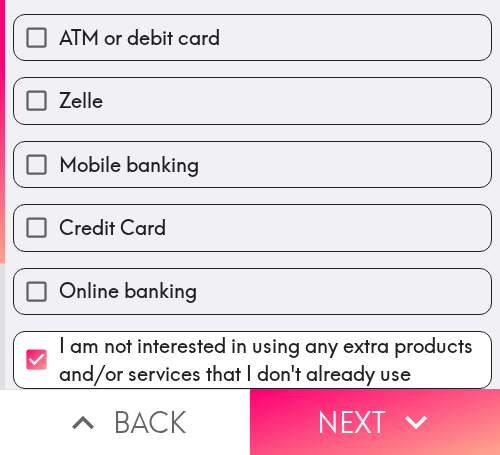 scroll, scrollTop: 444, scrollLeft: 0, axis: vertical 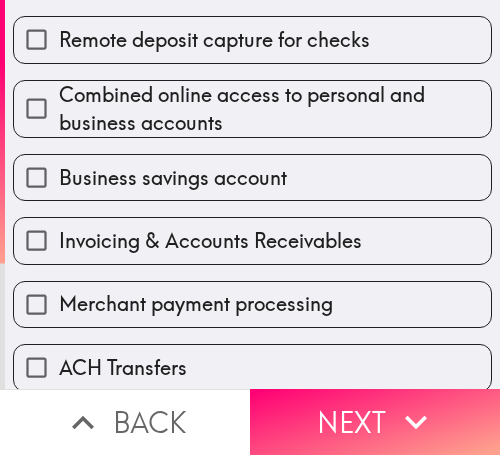 click on "Business savings account" at bounding box center (173, 178) 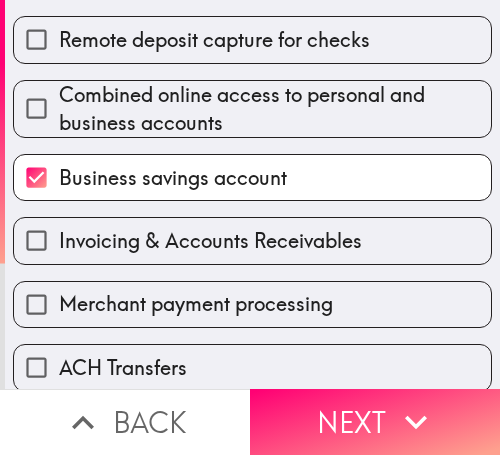drag, startPoint x: 173, startPoint y: 236, endPoint x: 191, endPoint y: 301, distance: 67.44627 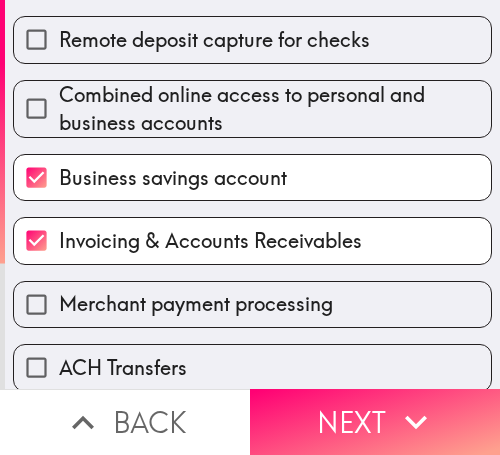 click on "Merchant payment processing" at bounding box center [196, 304] 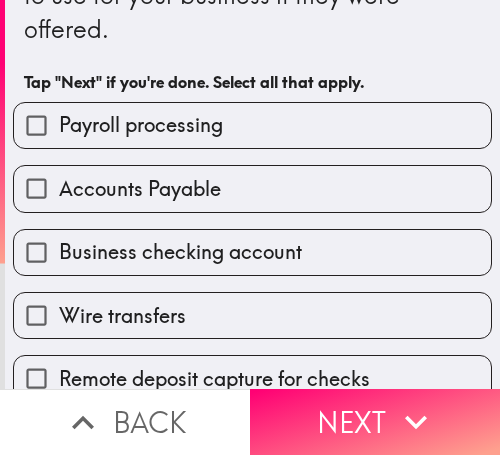 scroll, scrollTop: 200, scrollLeft: 0, axis: vertical 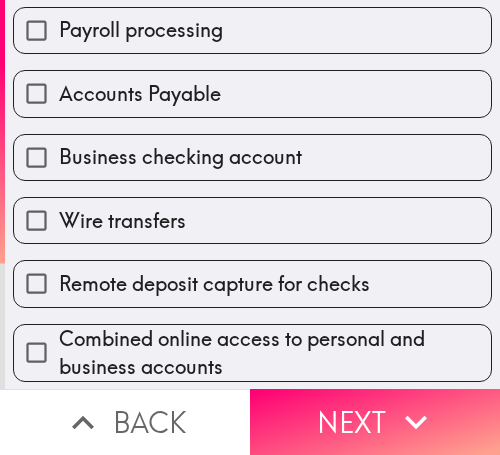 click on "Business checking account" at bounding box center (180, 157) 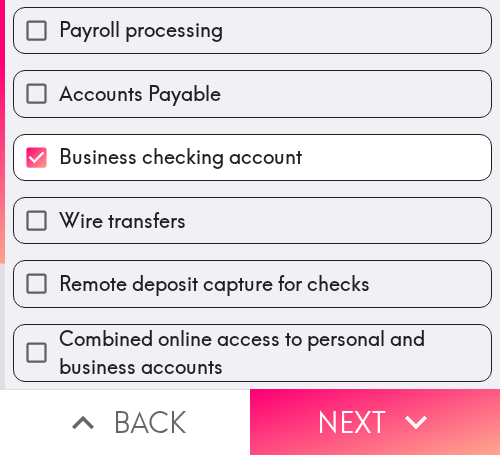 click on "Wire transfers" at bounding box center (252, 220) 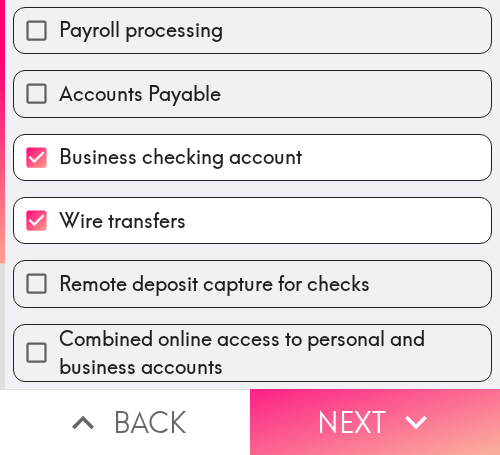 click on "Next" at bounding box center [375, 422] 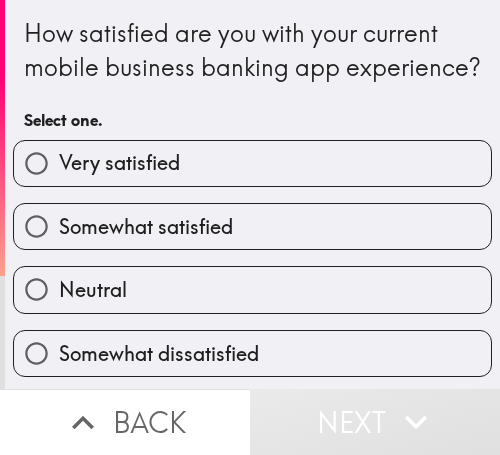 scroll, scrollTop: 100, scrollLeft: 0, axis: vertical 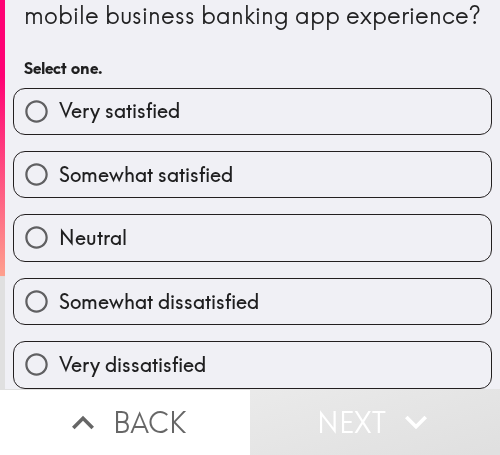 drag, startPoint x: 169, startPoint y: 169, endPoint x: 295, endPoint y: 161, distance: 126.253716 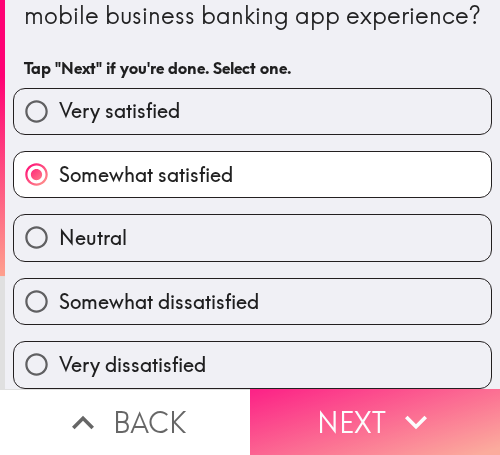 drag, startPoint x: 395, startPoint y: 386, endPoint x: 484, endPoint y: 391, distance: 89.140335 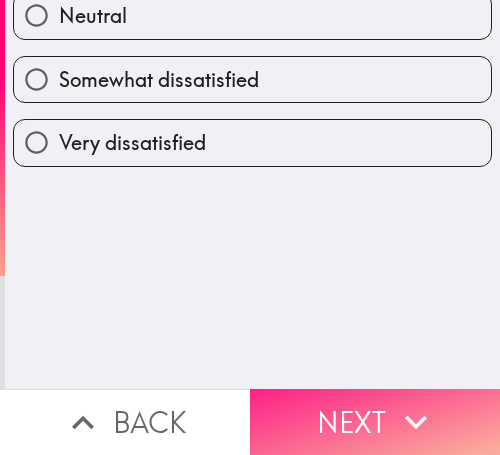 scroll, scrollTop: 0, scrollLeft: 0, axis: both 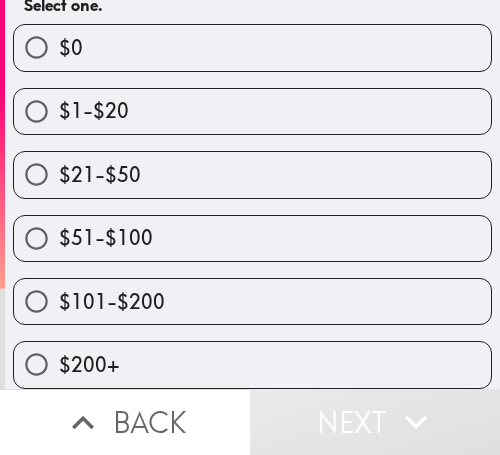 click on "$101-$200" at bounding box center [252, 301] 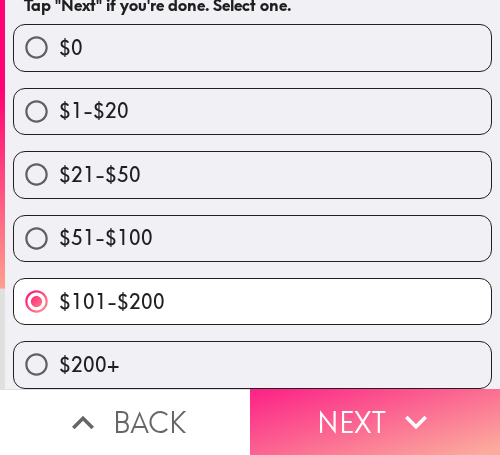 drag, startPoint x: 391, startPoint y: 384, endPoint x: 436, endPoint y: 381, distance: 45.099888 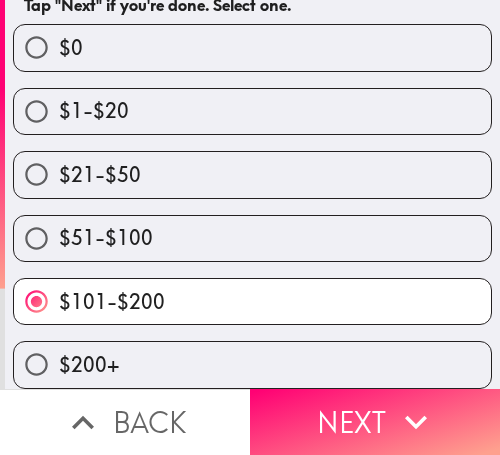 scroll, scrollTop: 166, scrollLeft: 0, axis: vertical 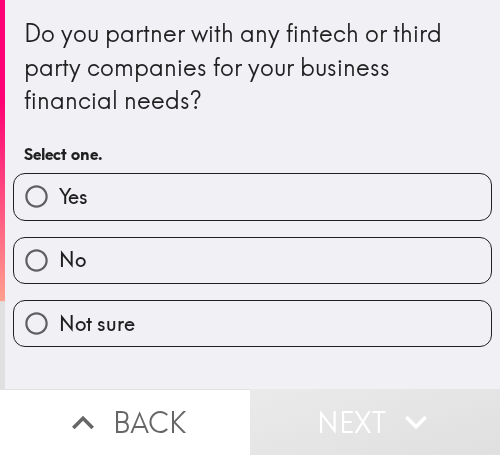 click on "Yes" at bounding box center (252, 196) 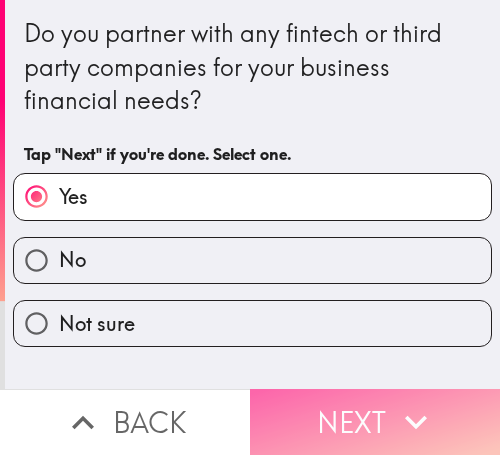 click on "Next" at bounding box center [375, 422] 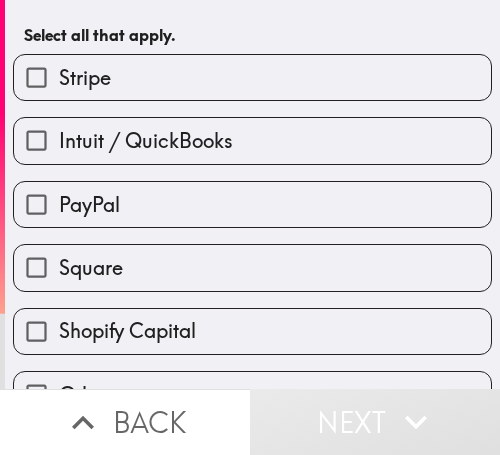 scroll, scrollTop: 97, scrollLeft: 0, axis: vertical 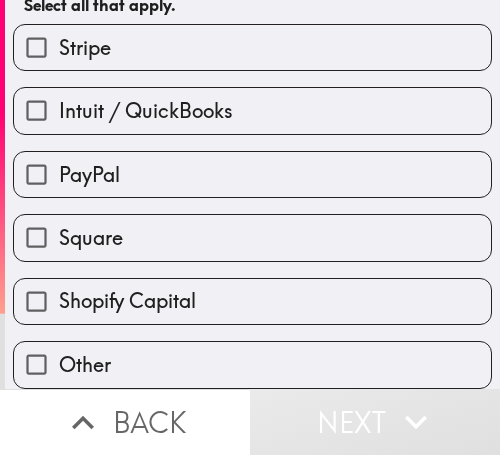 click on "PayPal" at bounding box center (252, 174) 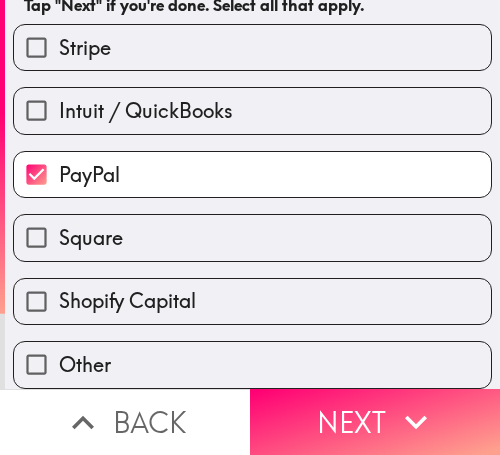 drag, startPoint x: 370, startPoint y: 396, endPoint x: 490, endPoint y: 395, distance: 120.004166 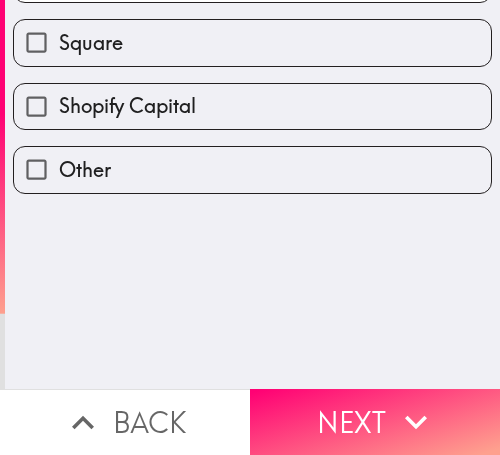scroll, scrollTop: 0, scrollLeft: 0, axis: both 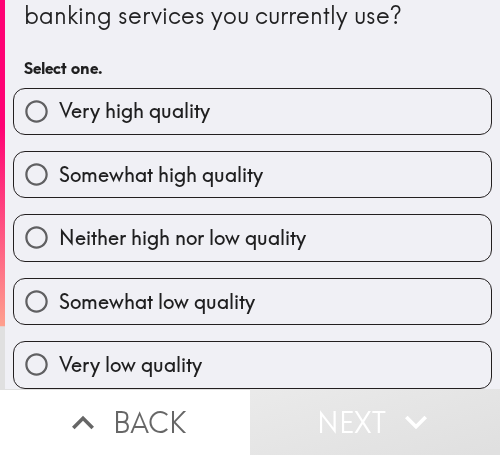 drag, startPoint x: 210, startPoint y: 103, endPoint x: 478, endPoint y: 156, distance: 273.1904 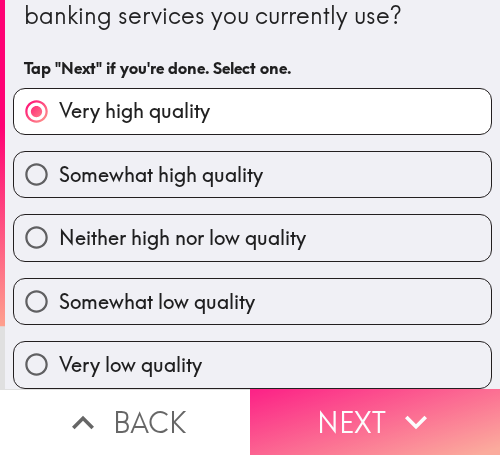 click 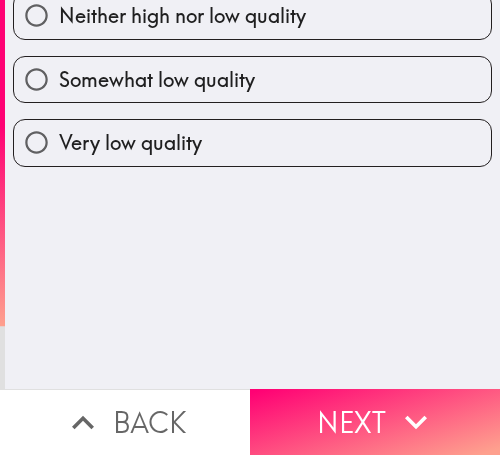 scroll, scrollTop: 0, scrollLeft: 0, axis: both 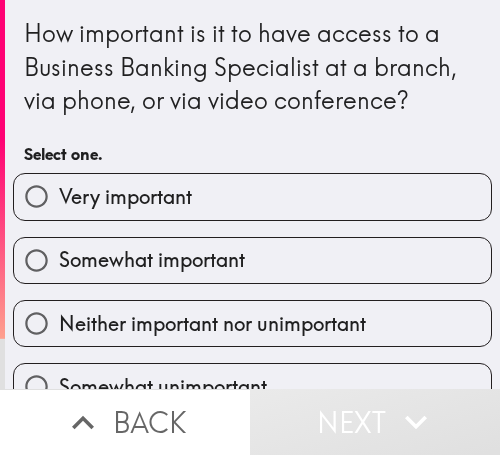 click on "Somewhat important" at bounding box center (152, 260) 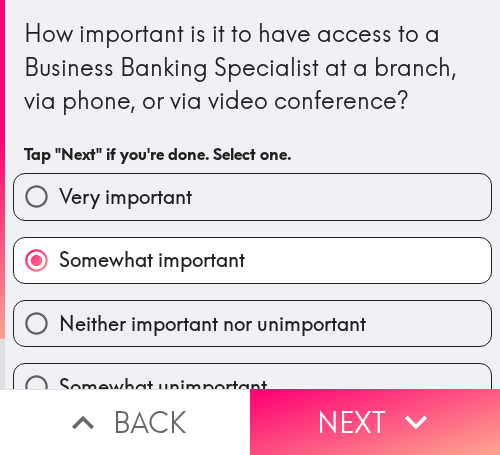 drag, startPoint x: 373, startPoint y: 385, endPoint x: 497, endPoint y: 385, distance: 124 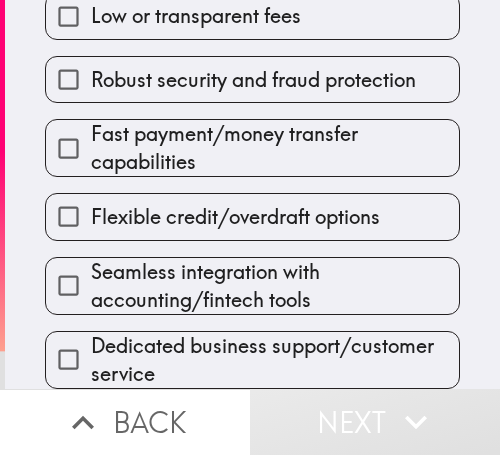 drag, startPoint x: 203, startPoint y: 204, endPoint x: 198, endPoint y: 269, distance: 65.192024 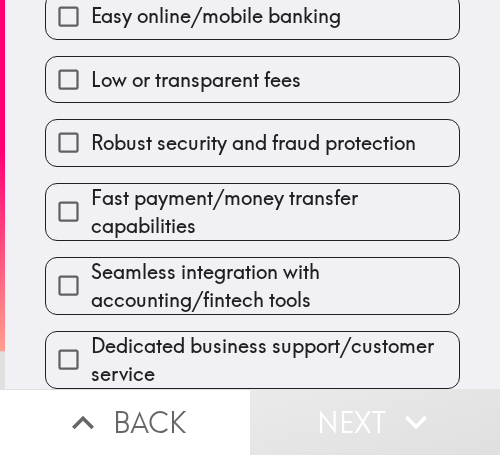 click on "Seamless integration with accounting/fintech tools" at bounding box center [275, 286] 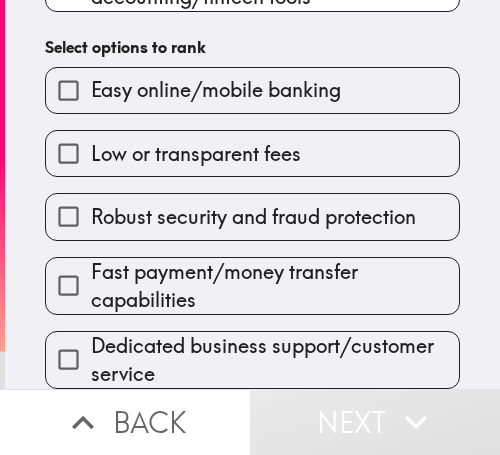 click on "Robust security and fraud protection" at bounding box center (252, 216) 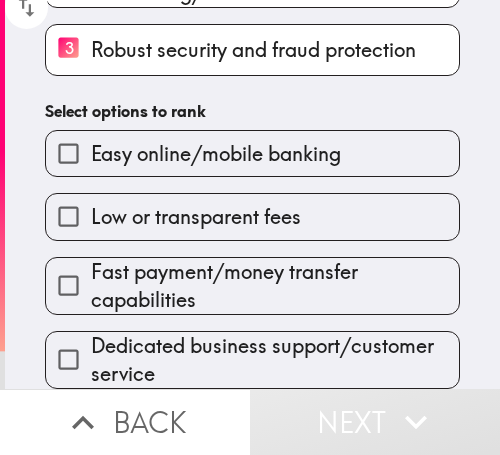 scroll, scrollTop: 339, scrollLeft: 0, axis: vertical 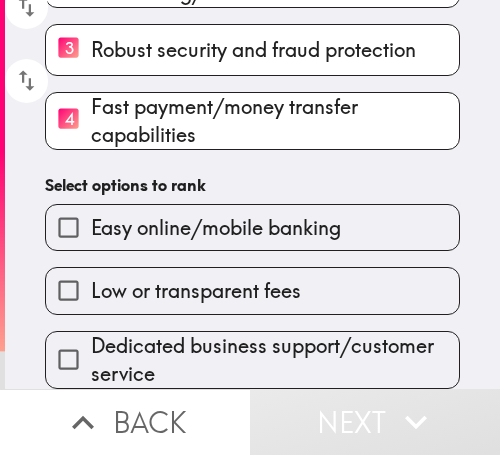 click on "Easy online/mobile banking" at bounding box center [252, 227] 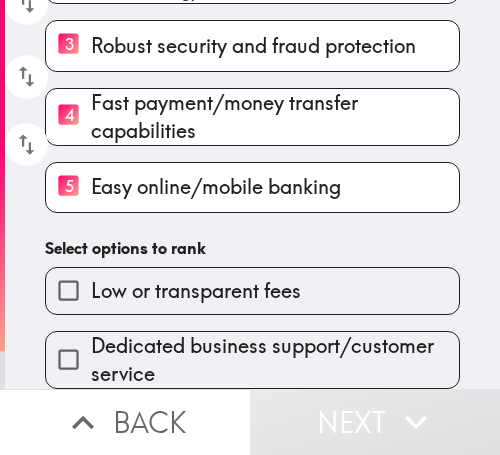 scroll, scrollTop: 343, scrollLeft: 0, axis: vertical 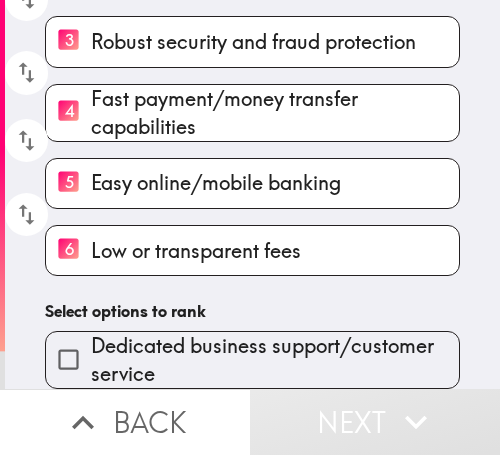 click on "Dedicated business support/customer service" at bounding box center [275, 360] 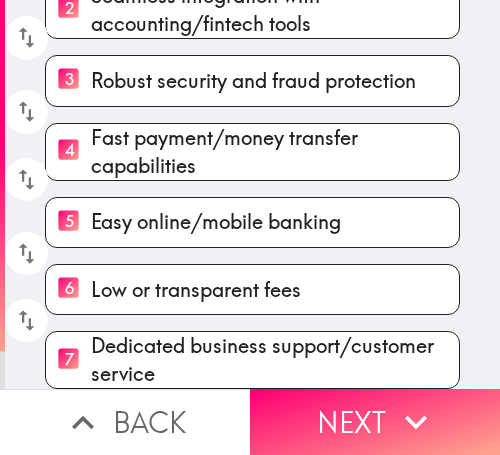 scroll, scrollTop: 331, scrollLeft: 0, axis: vertical 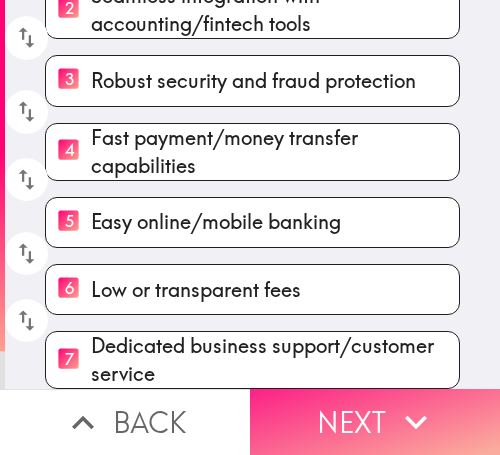 click on "Next" at bounding box center [375, 422] 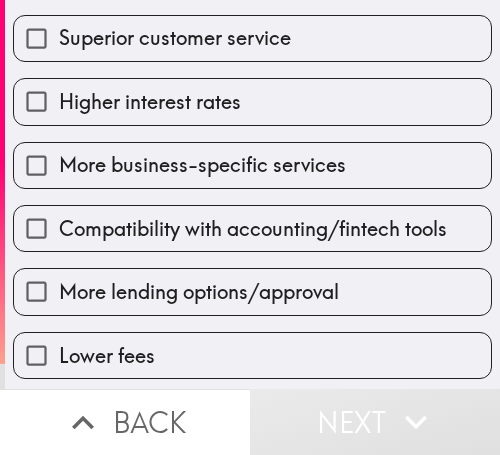 scroll, scrollTop: 288, scrollLeft: 0, axis: vertical 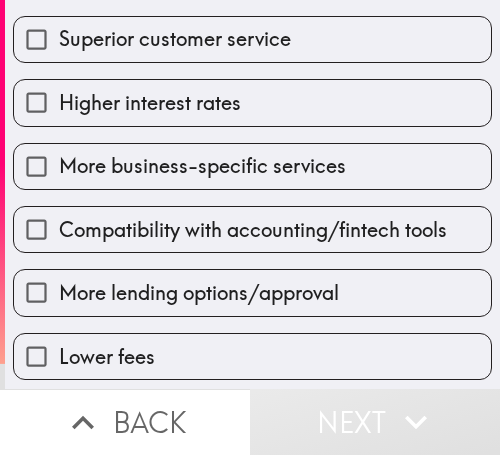 click on "Superior customer service" at bounding box center (175, 39) 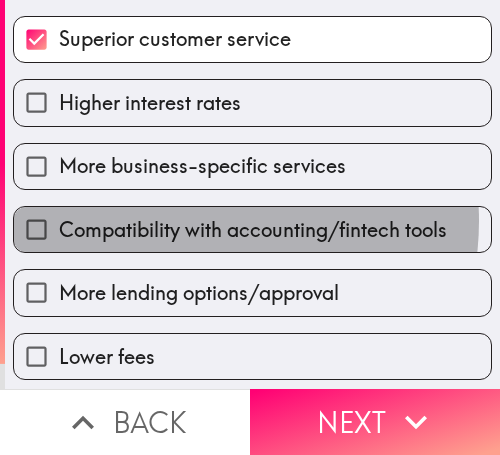 click on "Compatibility with accounting/fintech tools" at bounding box center [253, 230] 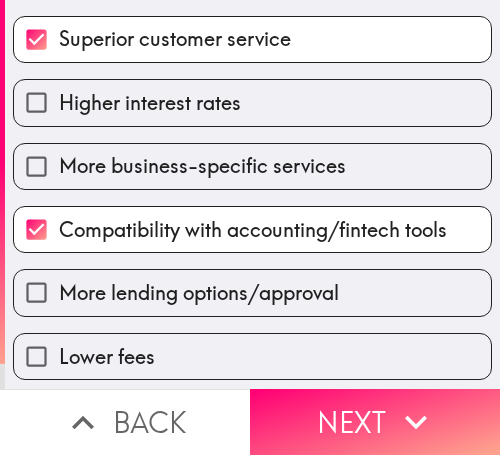 click on "More lending options/approval" at bounding box center (199, 293) 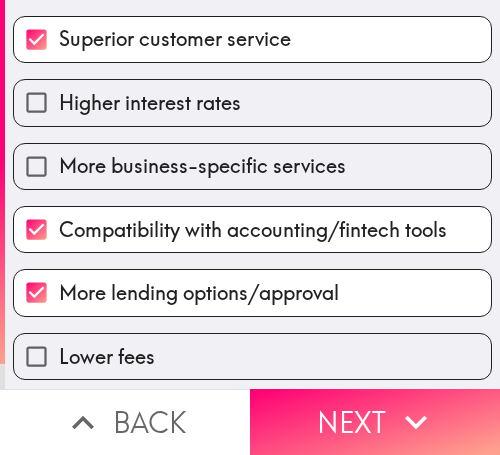 drag, startPoint x: 358, startPoint y: 389, endPoint x: 495, endPoint y: 388, distance: 137.00365 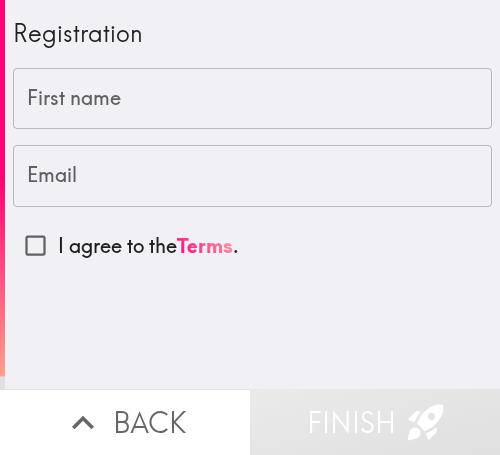 scroll, scrollTop: 0, scrollLeft: 0, axis: both 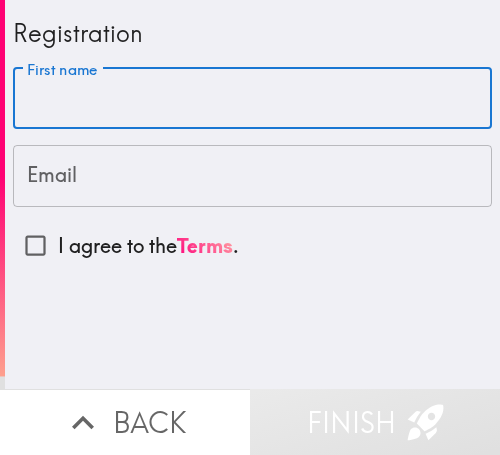 click on "First name" at bounding box center (252, 99) 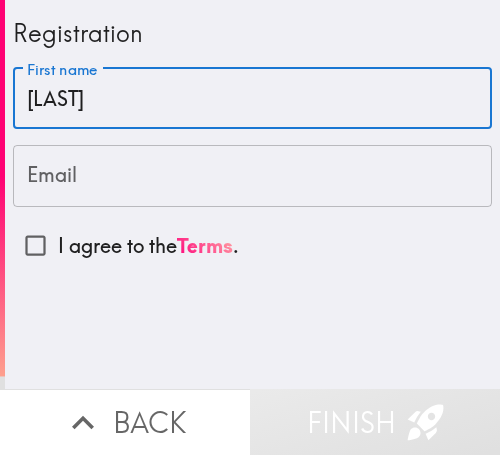 type on "[LAST]" 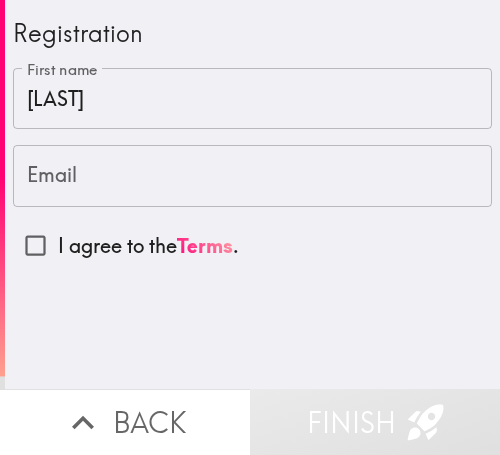 click on "Email" at bounding box center (252, 176) 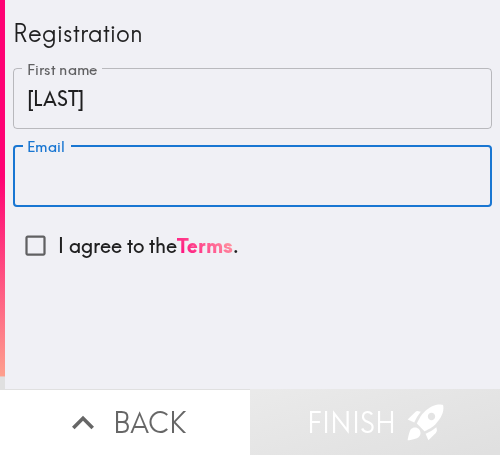 paste on "scottquinton749@[EMAIL]" 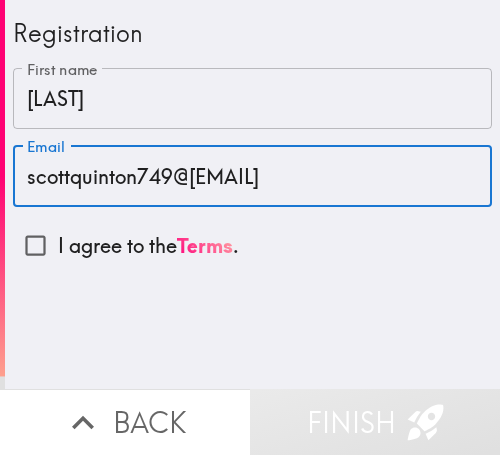 type on "scottquinton749@[EMAIL]" 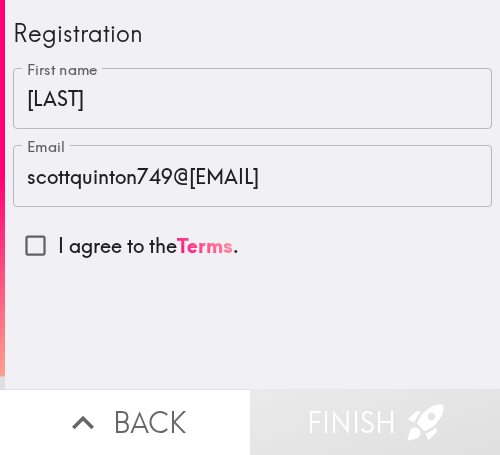click on "I agree to the  Terms ." at bounding box center (148, 246) 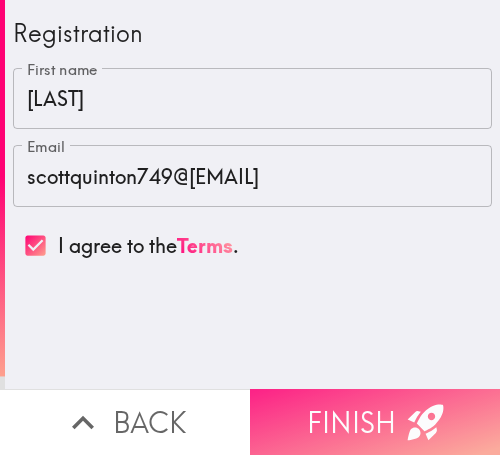 click on "Finish" at bounding box center [375, 422] 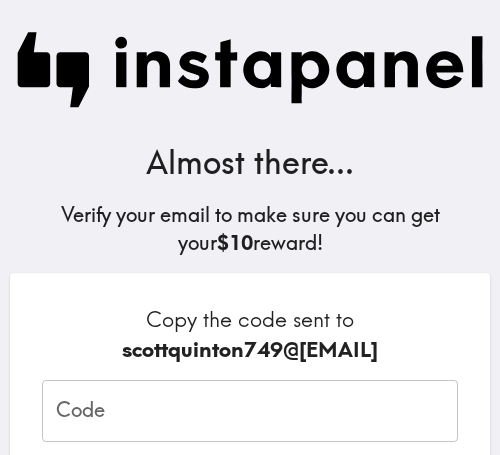 click on "Almost there... Verify your email to make sure you can get your  $10  reward!" at bounding box center [250, 136] 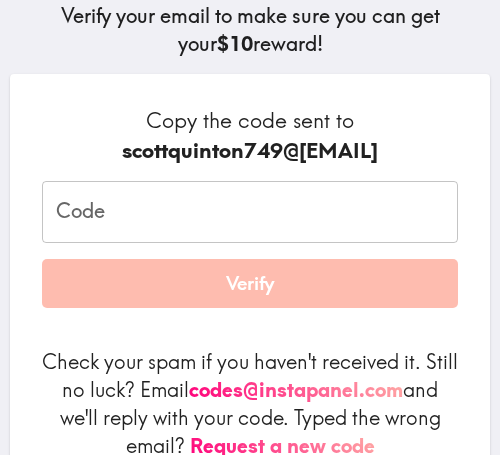 scroll, scrollTop: 200, scrollLeft: 0, axis: vertical 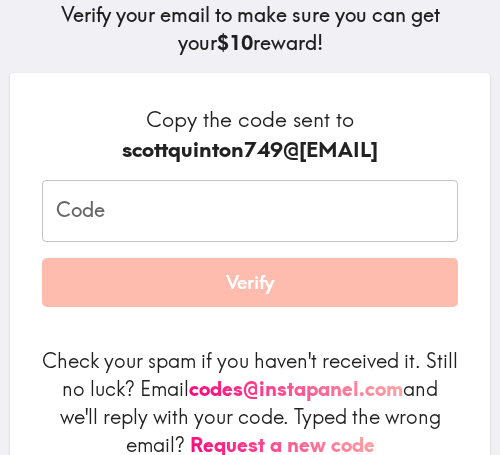 click on "Code" at bounding box center [250, 211] 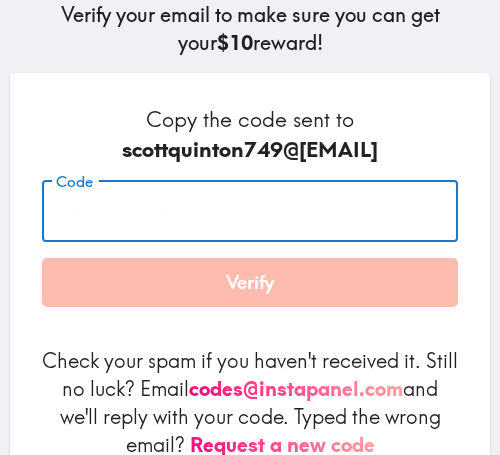 paste on "eGf_F5n_DdJ" 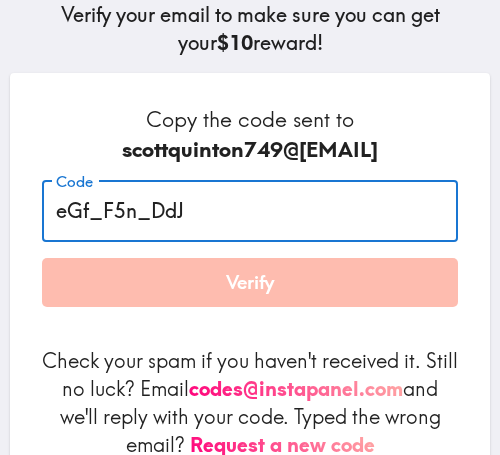 type on "eGf_F5n_DdJ" 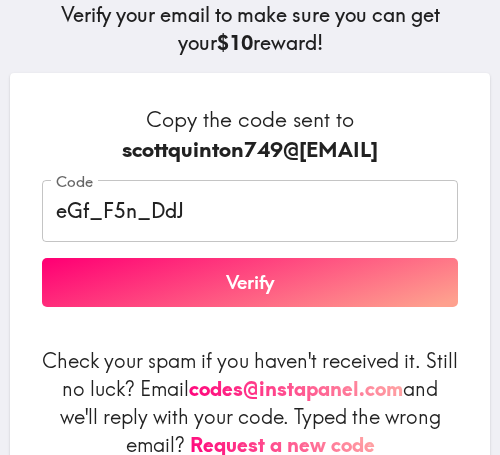 click on "Verify" at bounding box center [250, 283] 